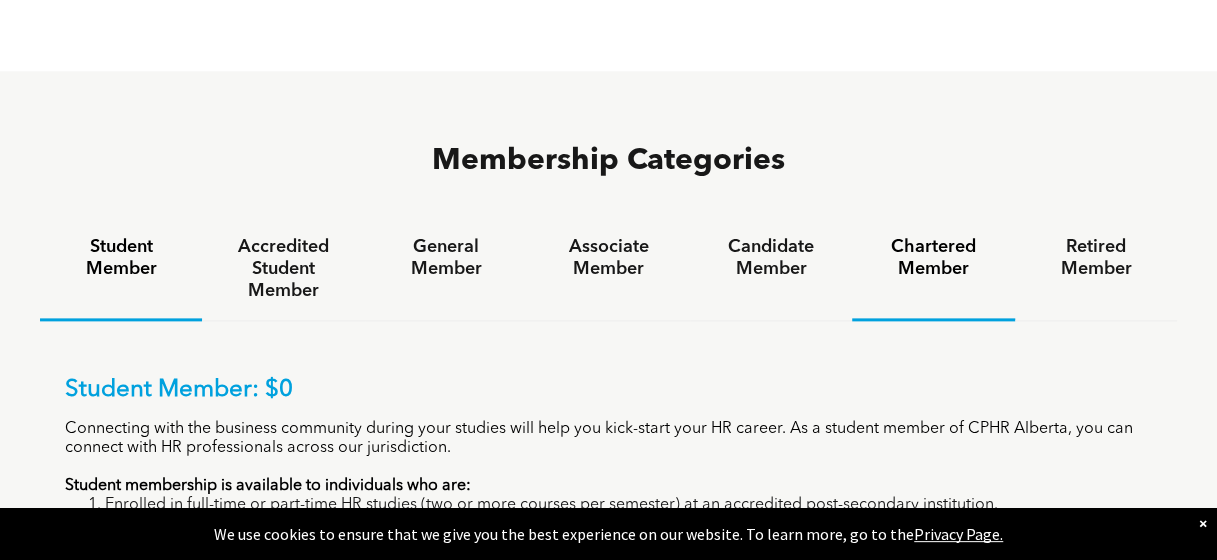 scroll, scrollTop: 1100, scrollLeft: 0, axis: vertical 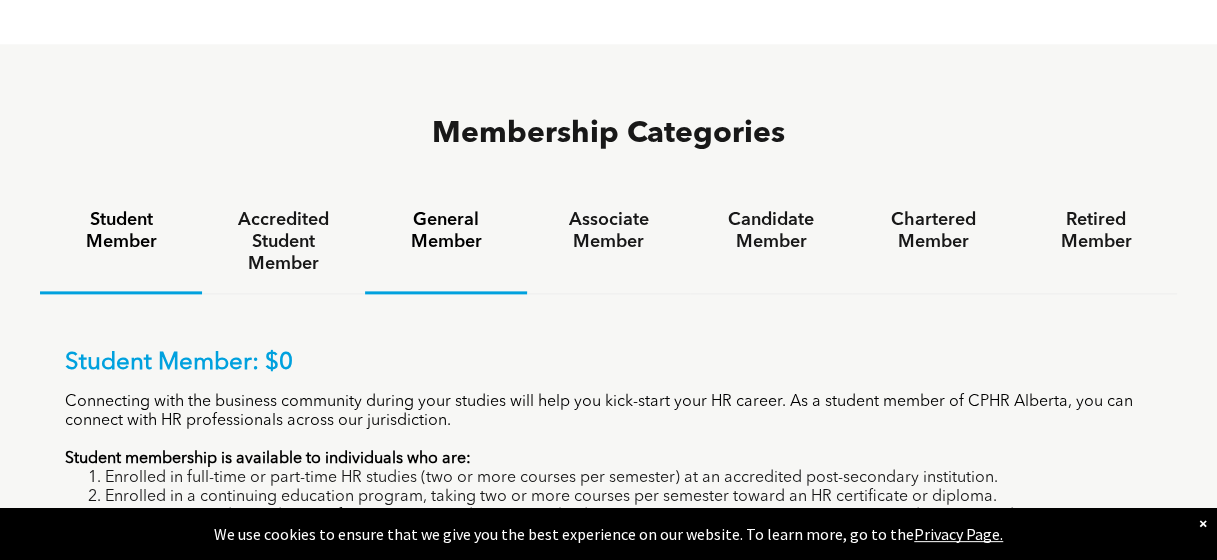 click on "General Member" at bounding box center [446, 231] 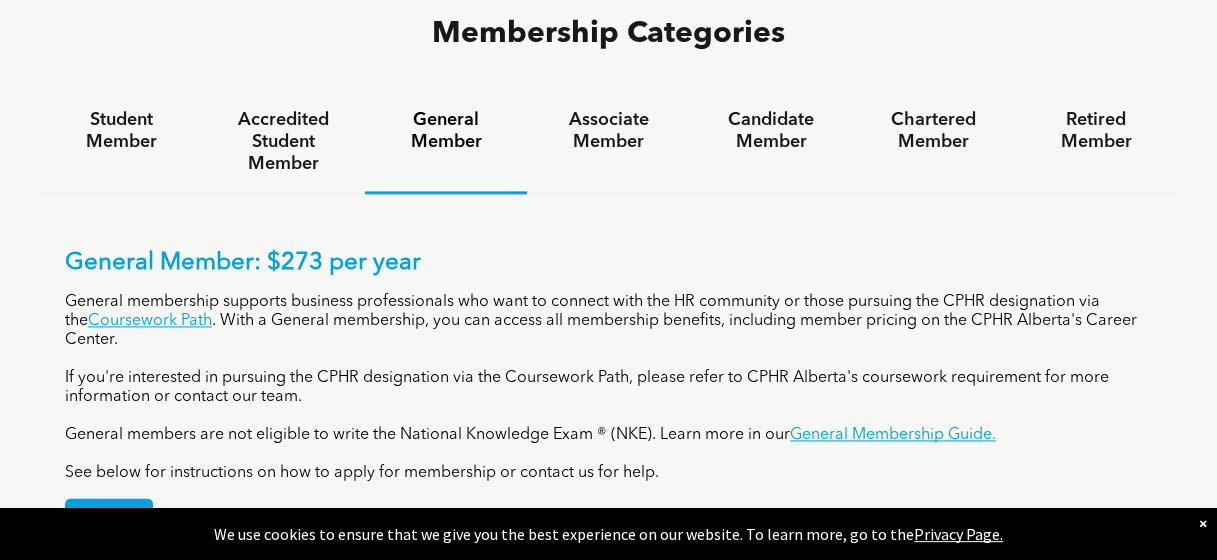 scroll, scrollTop: 1300, scrollLeft: 0, axis: vertical 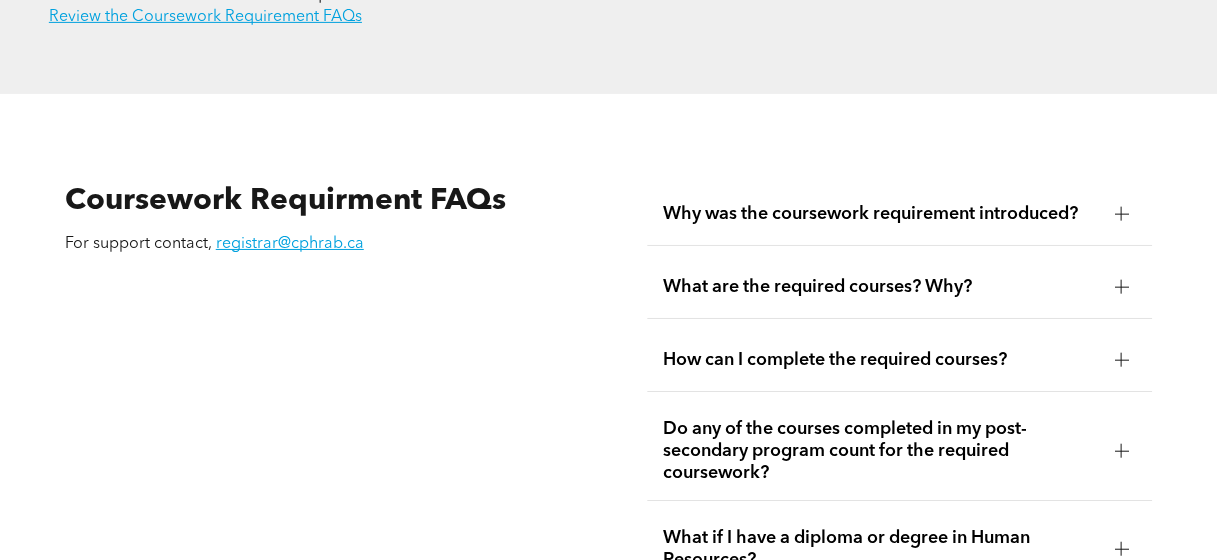 click at bounding box center (1121, 287) 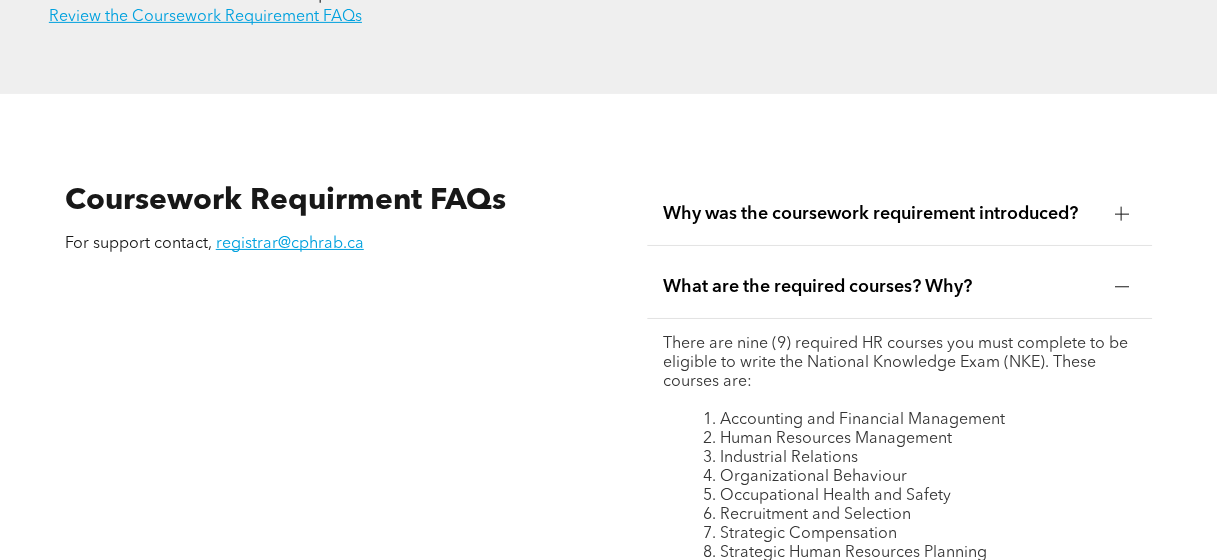 click at bounding box center (1121, 287) 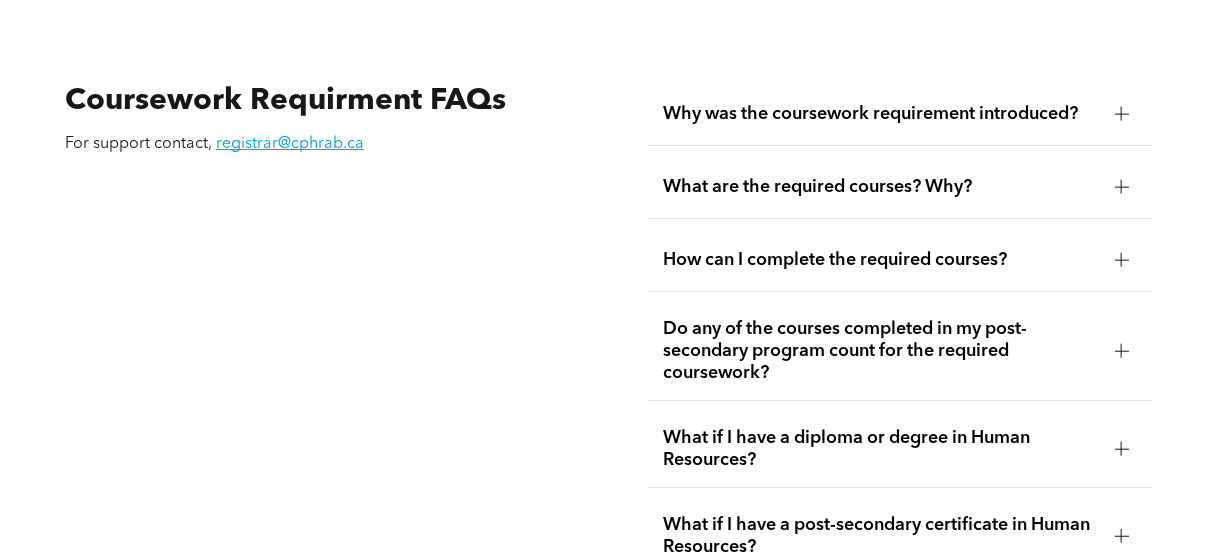 scroll, scrollTop: 3500, scrollLeft: 0, axis: vertical 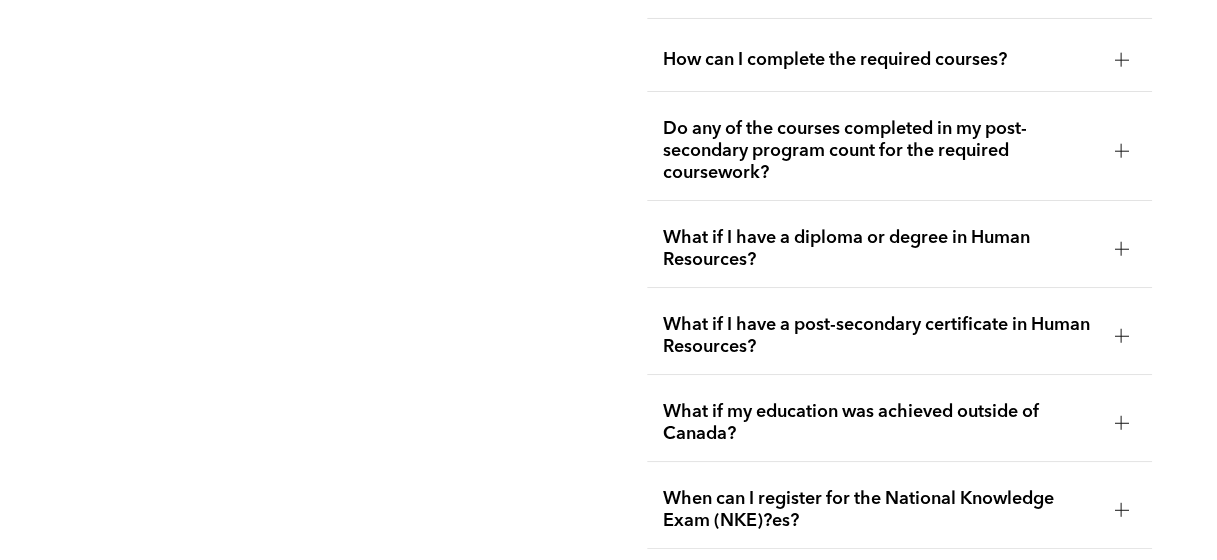 click at bounding box center (1121, 249) 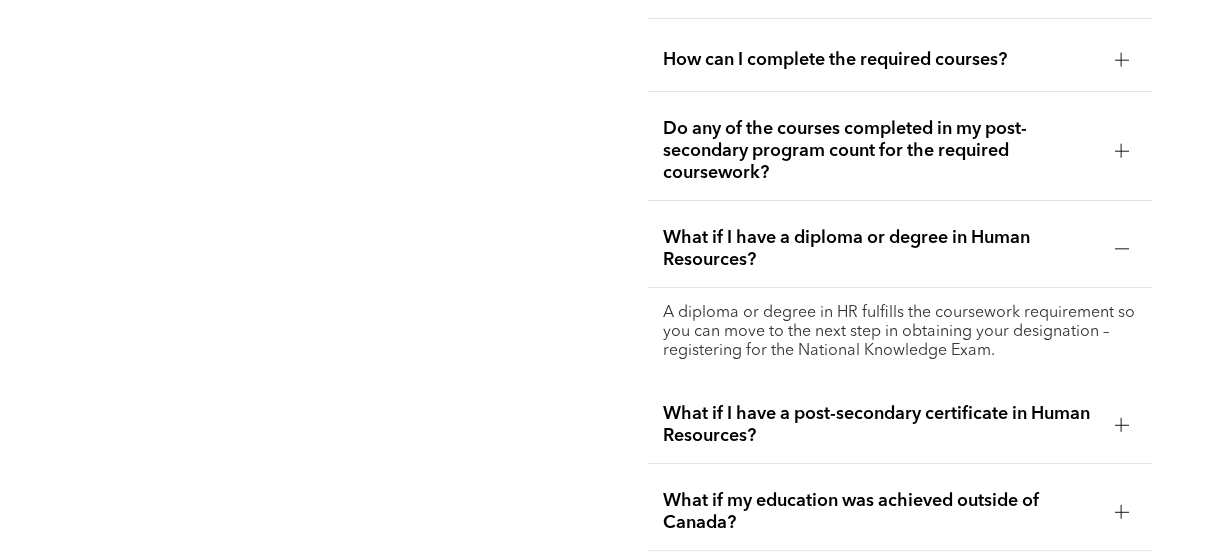 click at bounding box center (1121, 249) 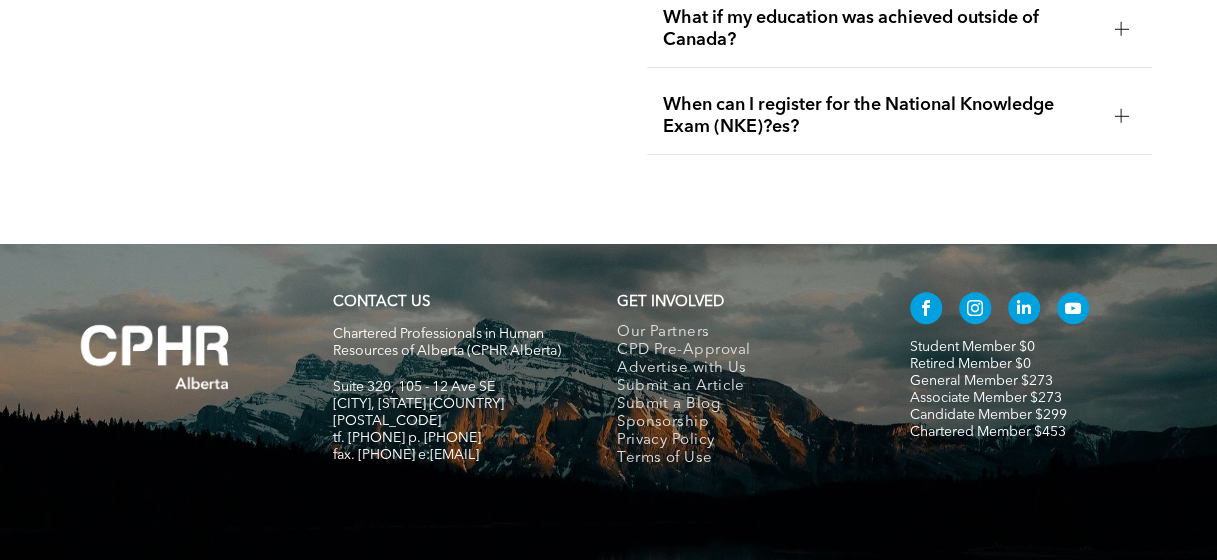 scroll, scrollTop: 3760, scrollLeft: 0, axis: vertical 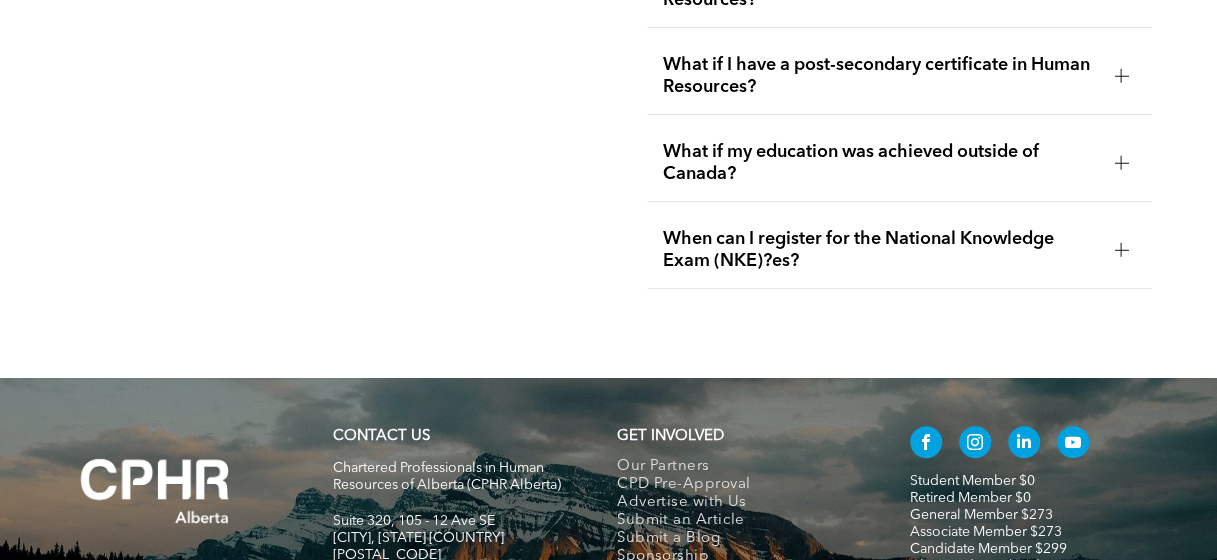 click on "When can I register for the National Knowledge Exam (NKE)?es?" at bounding box center [880, 250] 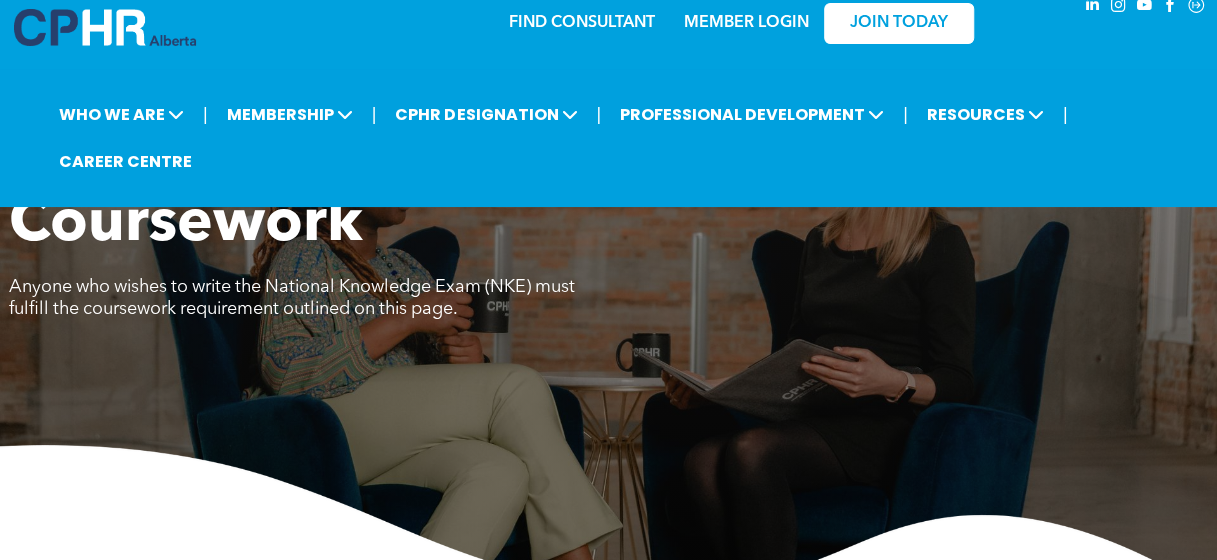 scroll, scrollTop: 0, scrollLeft: 0, axis: both 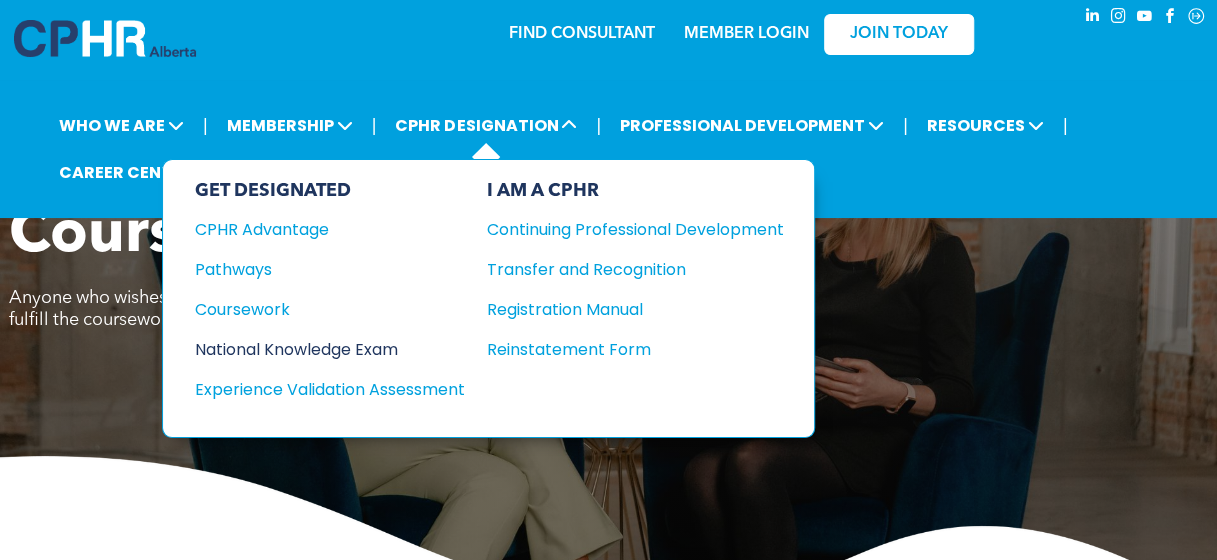 click on "National Knowledge Exam" at bounding box center (316, 349) 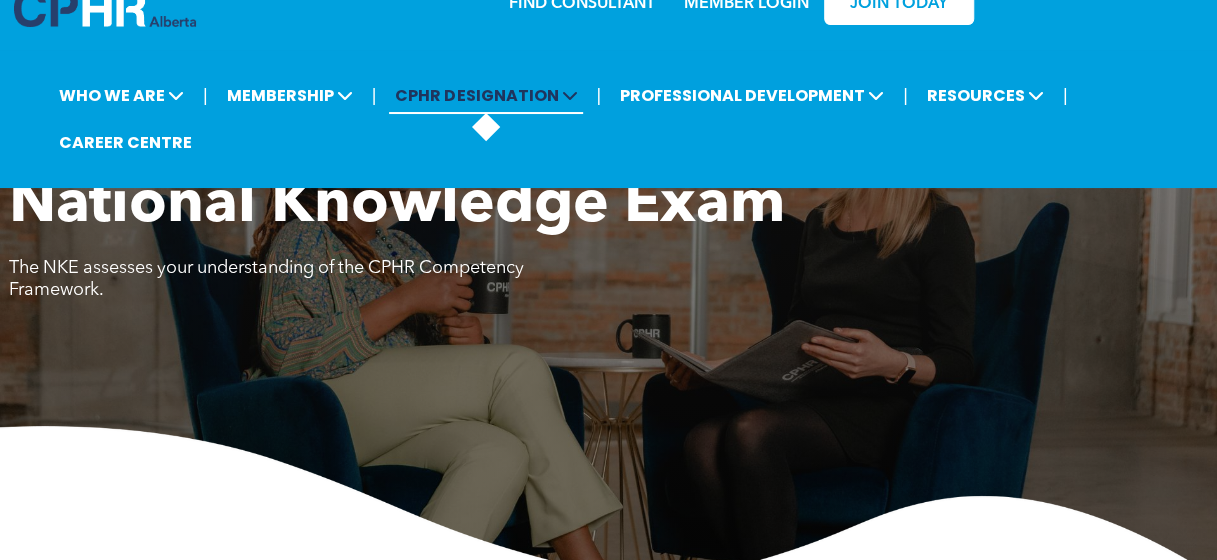 scroll, scrollTop: 0, scrollLeft: 0, axis: both 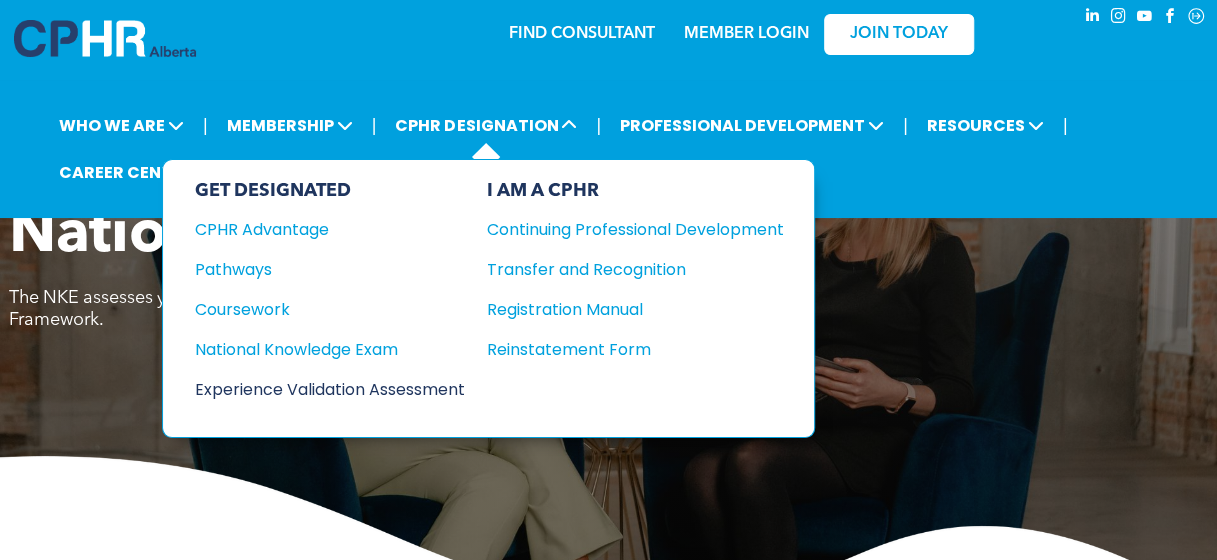 click on "Experience Validation Assessment" at bounding box center [316, 389] 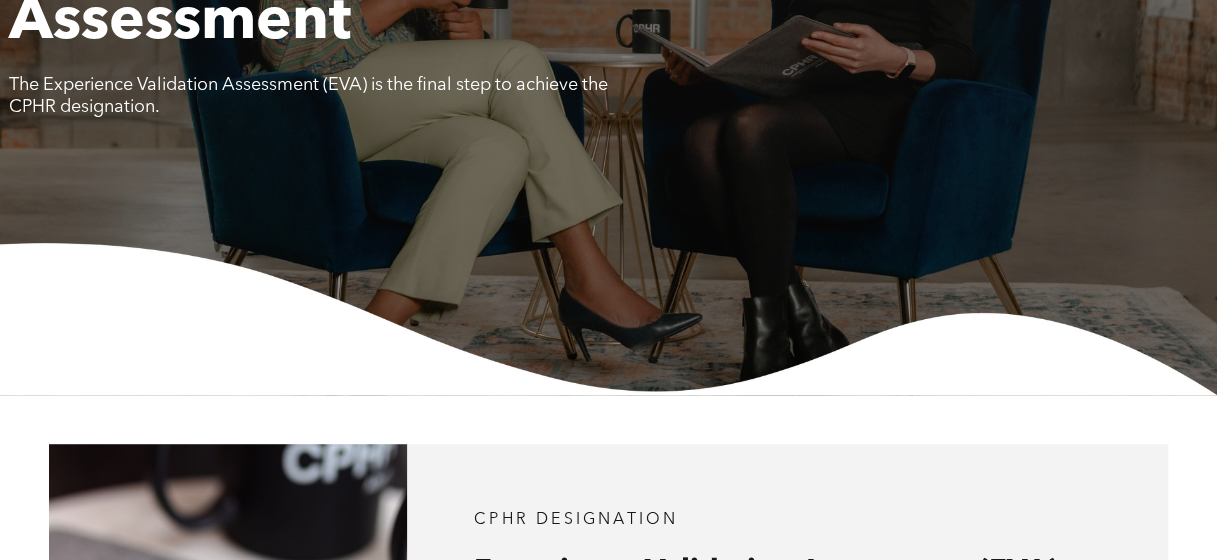 scroll, scrollTop: 100, scrollLeft: 0, axis: vertical 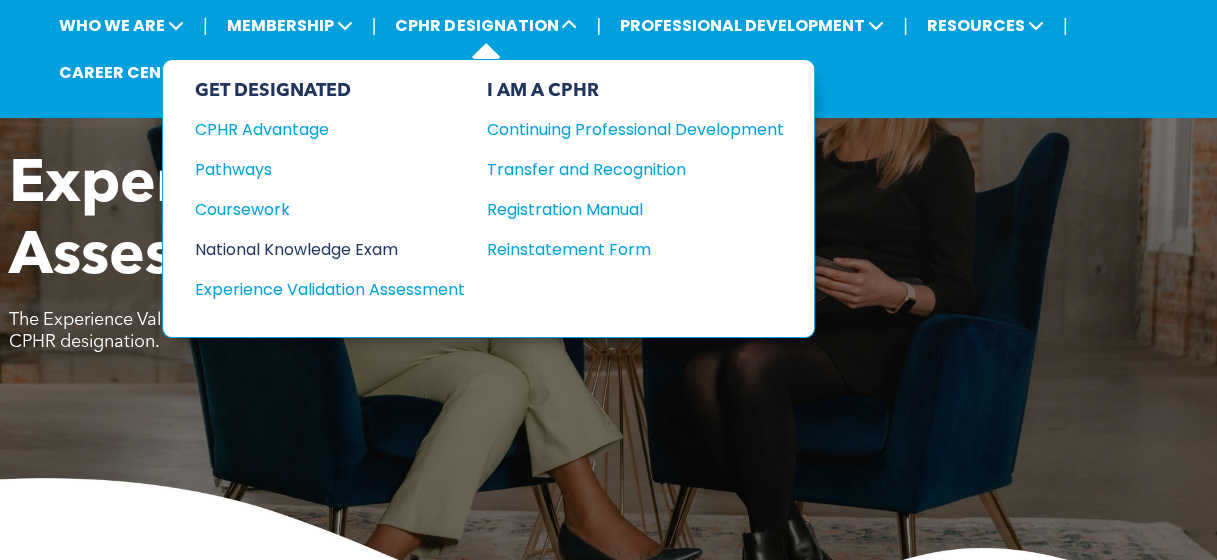 click on "National Knowledge Exam" at bounding box center (316, 249) 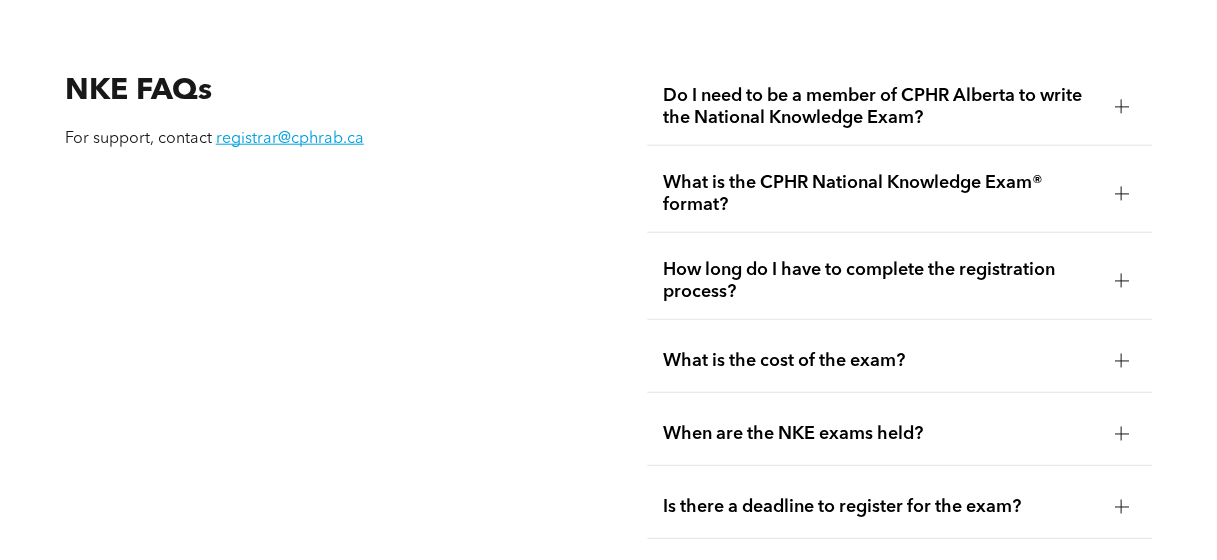 scroll, scrollTop: 2400, scrollLeft: 0, axis: vertical 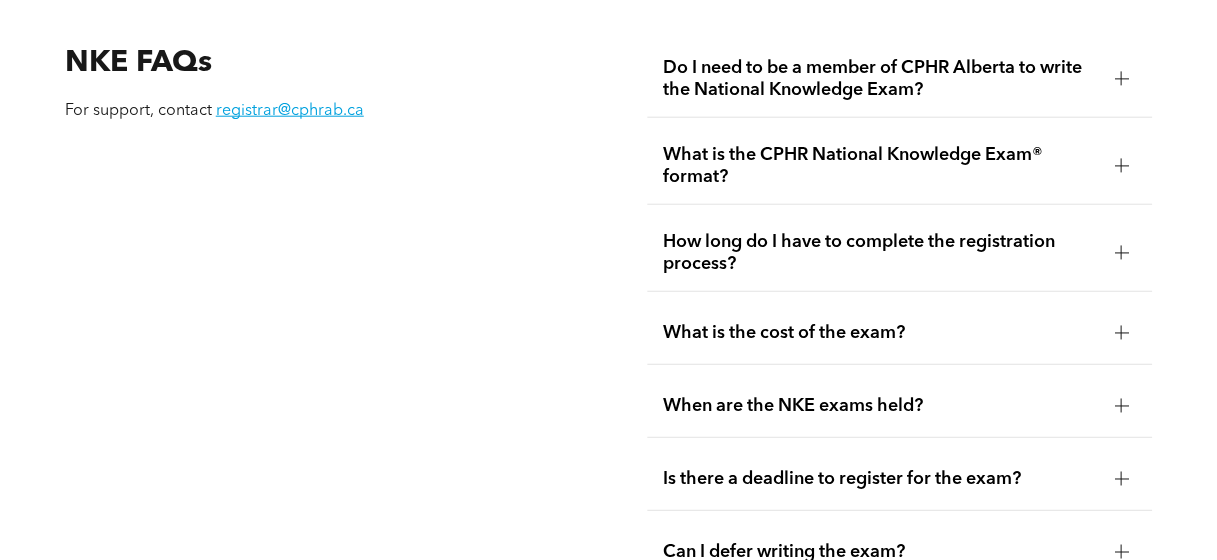 click at bounding box center (1121, 333) 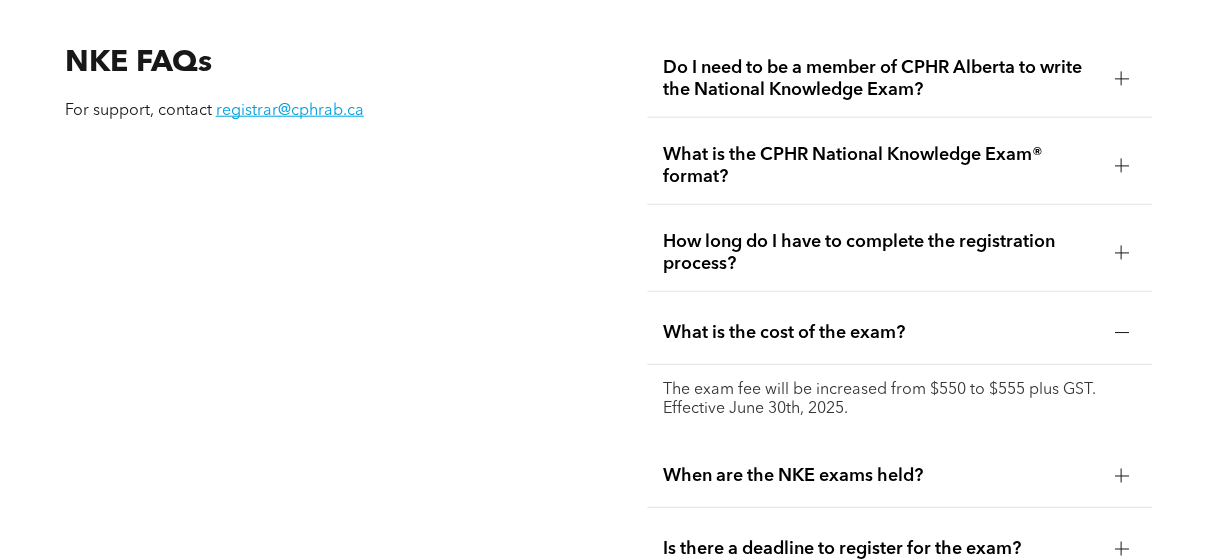 click at bounding box center (1121, 333) 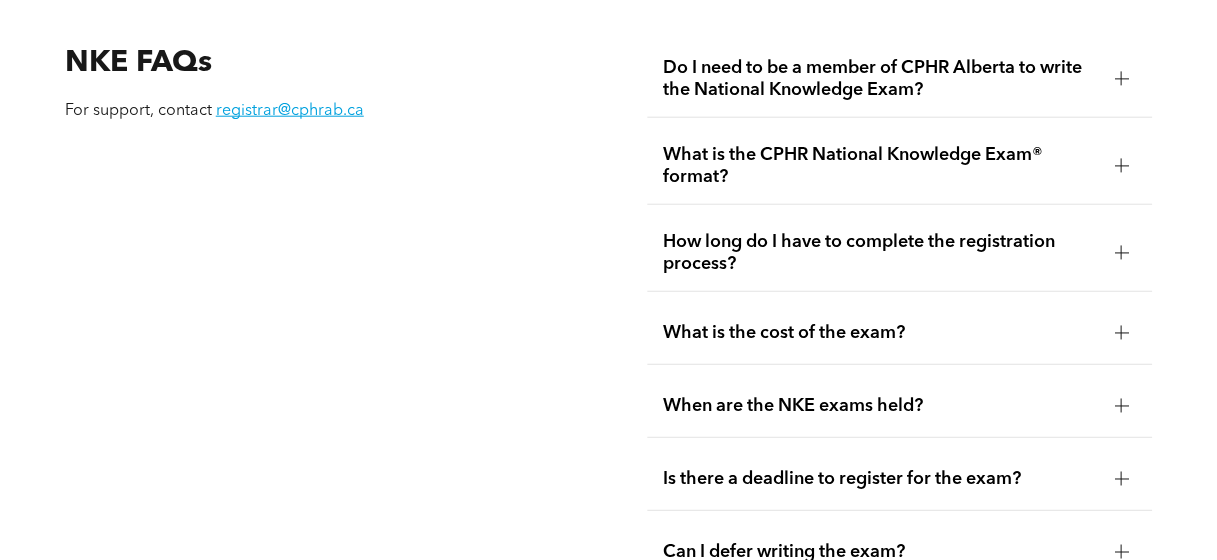 click on "When are the NKE exams held?" at bounding box center [899, 406] 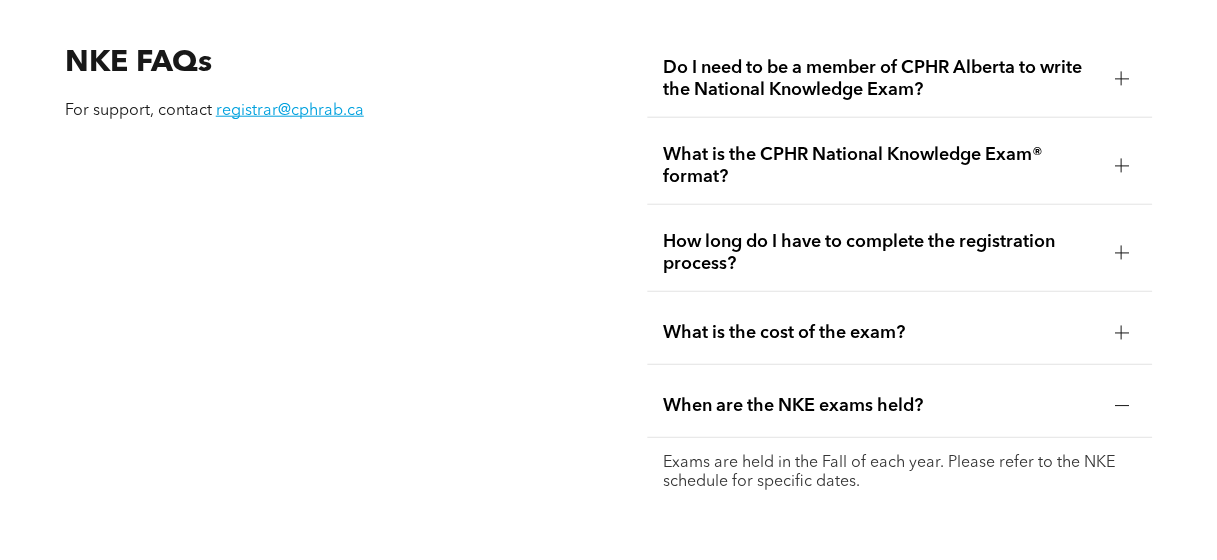 click on "When are the NKE exams held?" at bounding box center (899, 406) 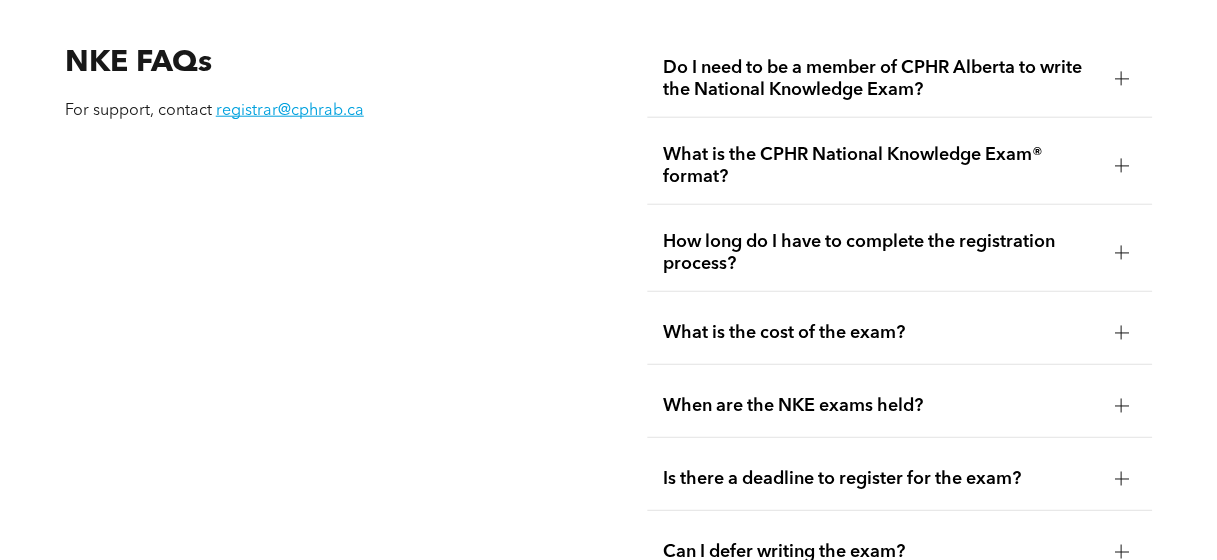 scroll, scrollTop: 2600, scrollLeft: 0, axis: vertical 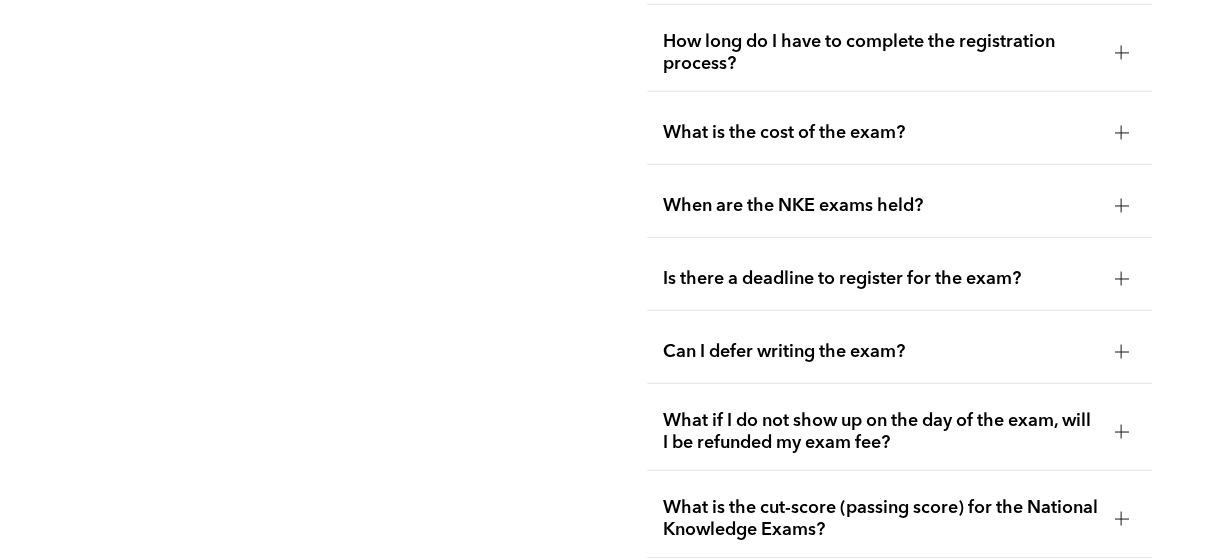 click at bounding box center (1121, 279) 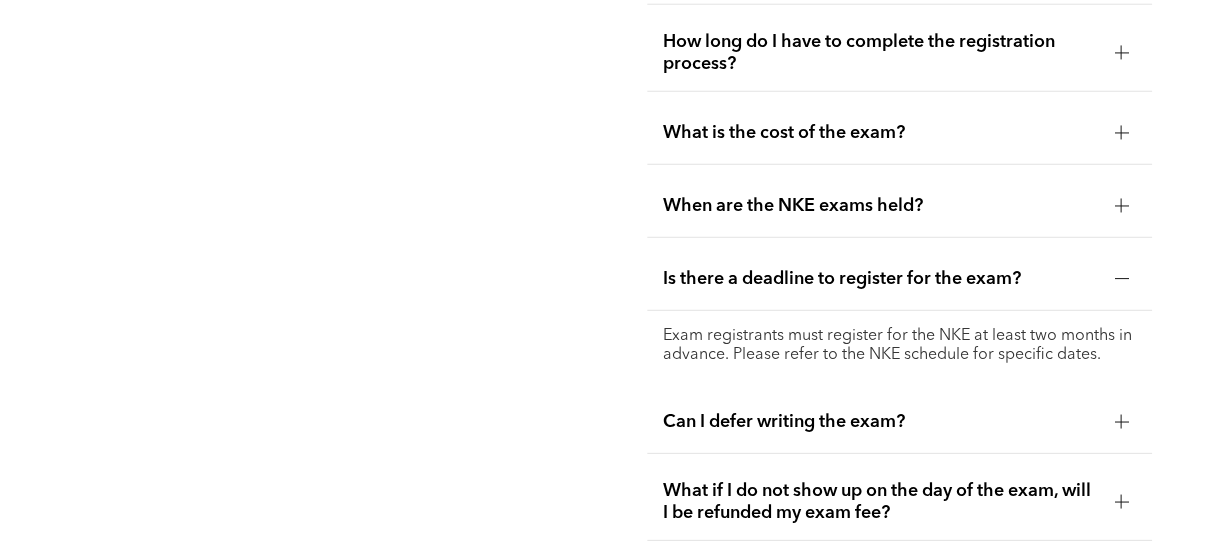 click at bounding box center (1121, 279) 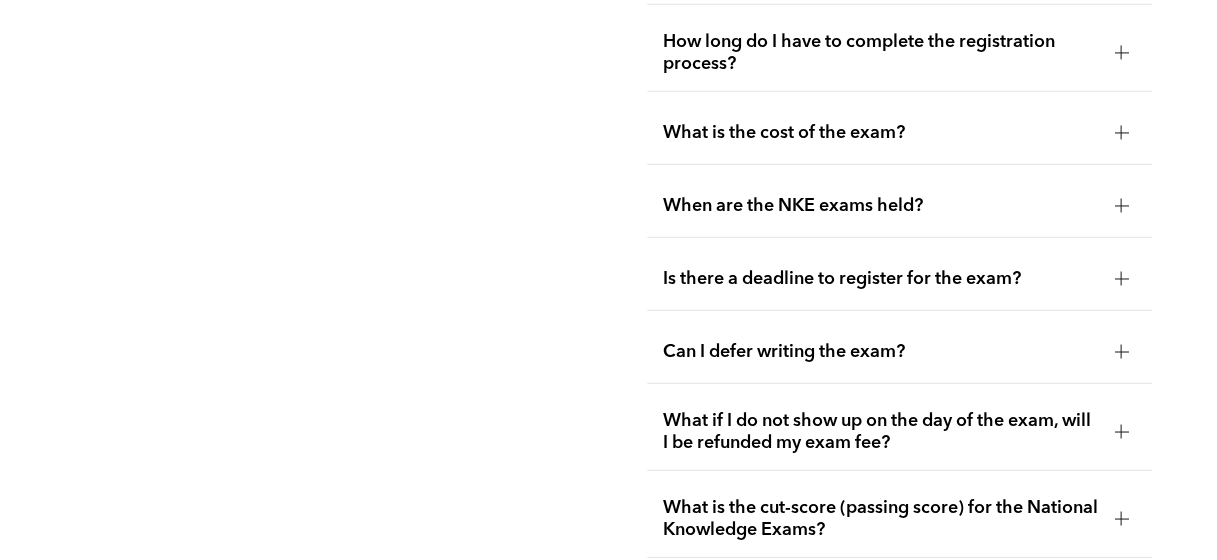 click on "Can I defer writing the exam?" at bounding box center [899, 352] 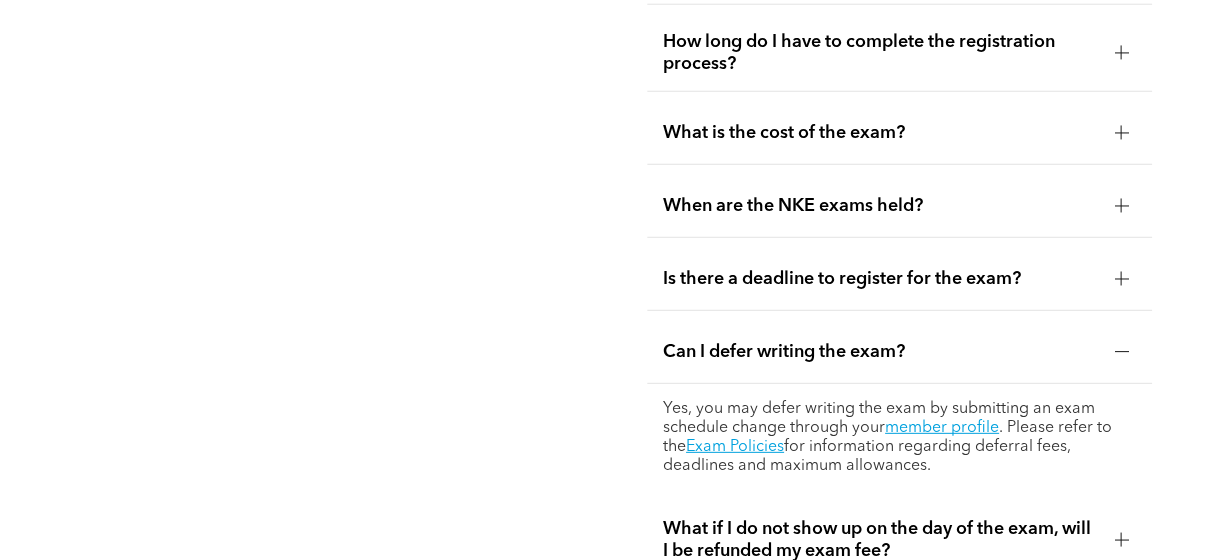click on "Can I defer writing the exam?" at bounding box center (899, 352) 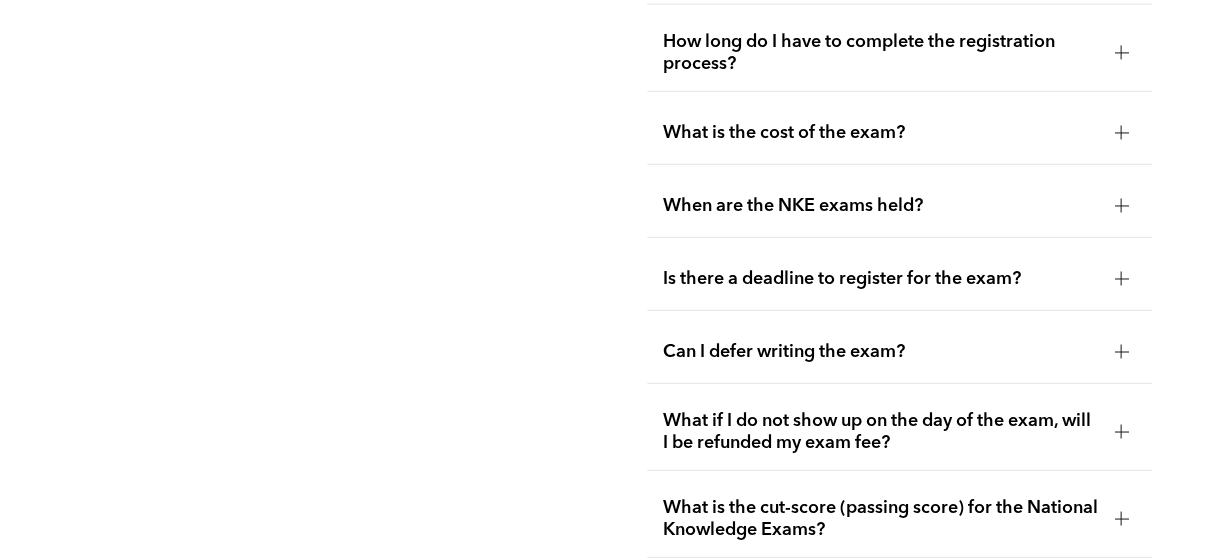 scroll, scrollTop: 2800, scrollLeft: 0, axis: vertical 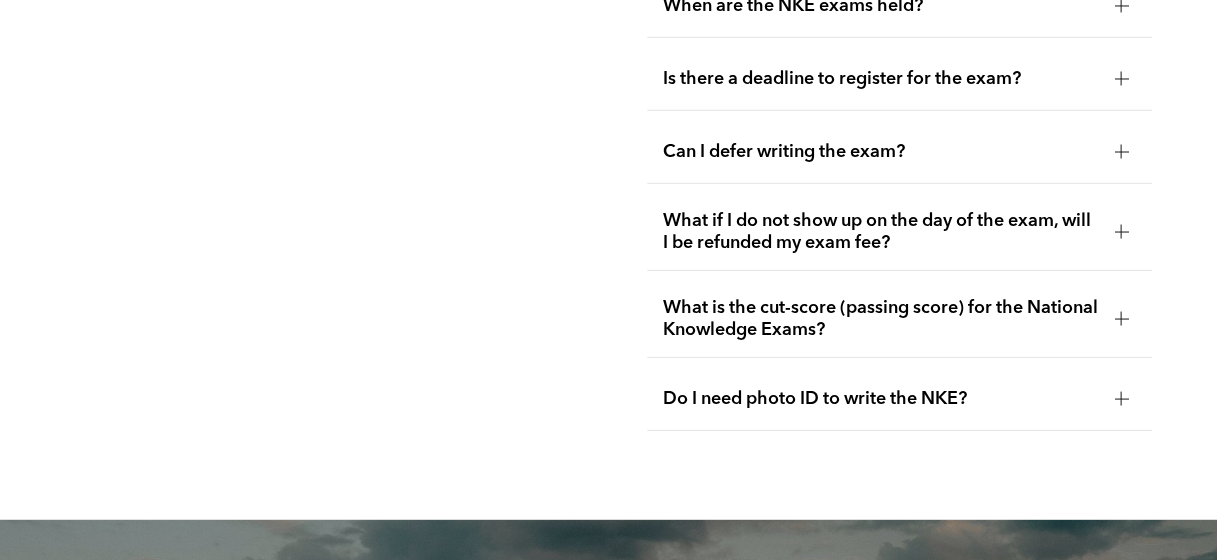 click on "What is the cut-score (passing score) for the National Knowledge Exams?" at bounding box center (899, 319) 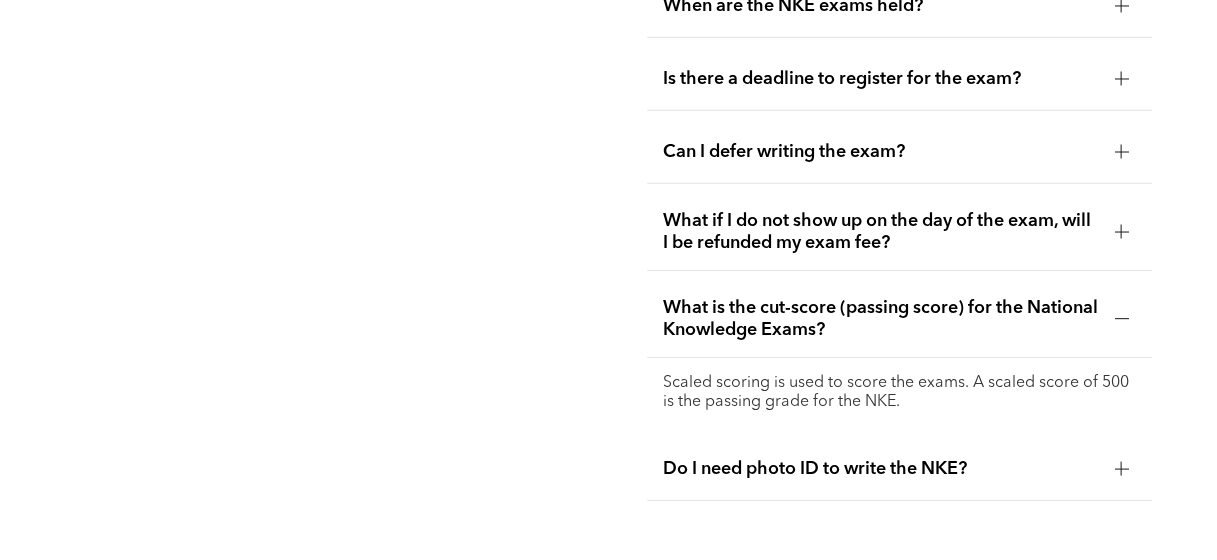 click on "What is the cut-score (passing score) for the National Knowledge Exams?" at bounding box center [899, 319] 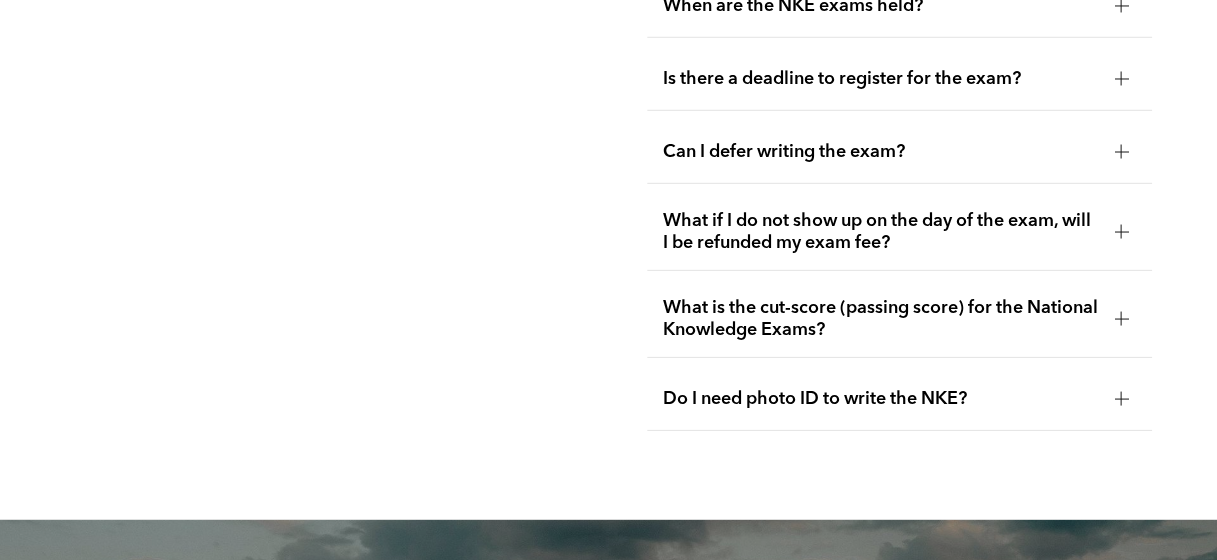 scroll, scrollTop: 2600, scrollLeft: 0, axis: vertical 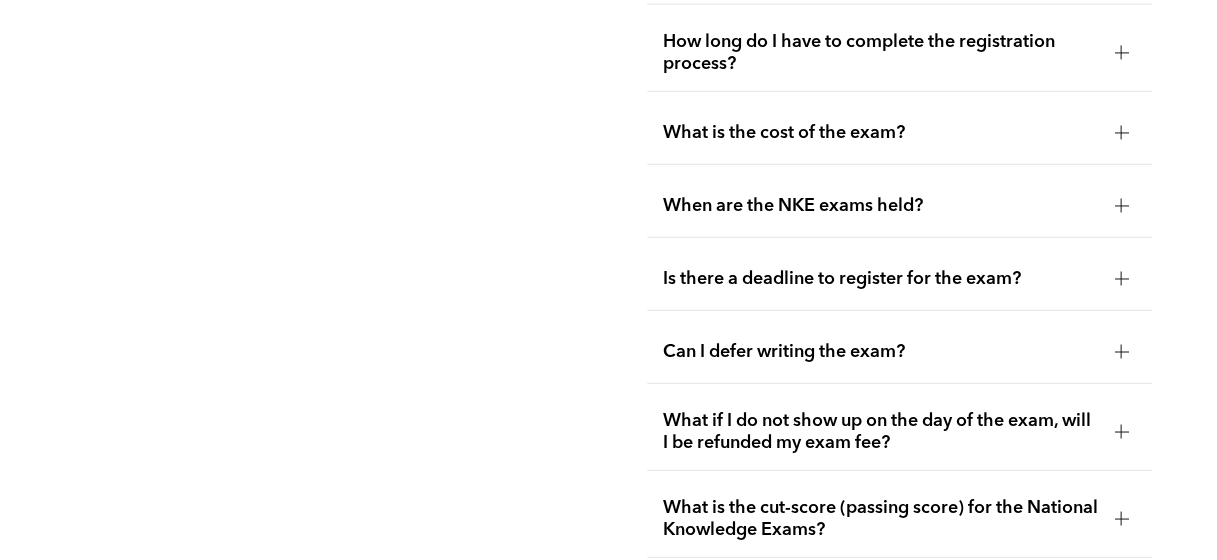 click on "Is there a deadline to register for the exam?" at bounding box center (899, 279) 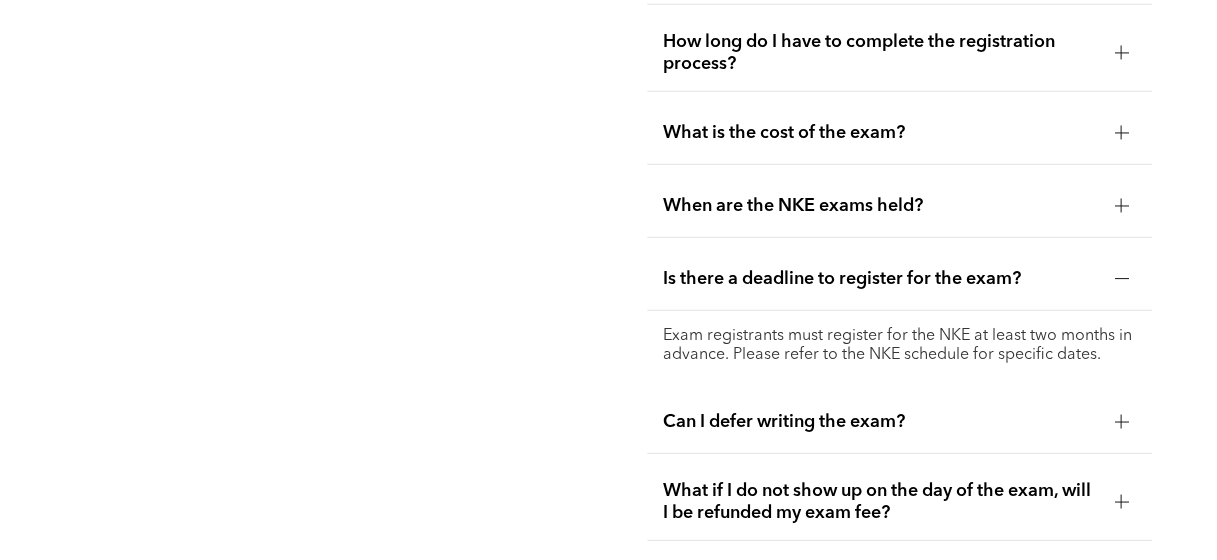 click on "Is there a deadline to register for the exam?" at bounding box center [899, 279] 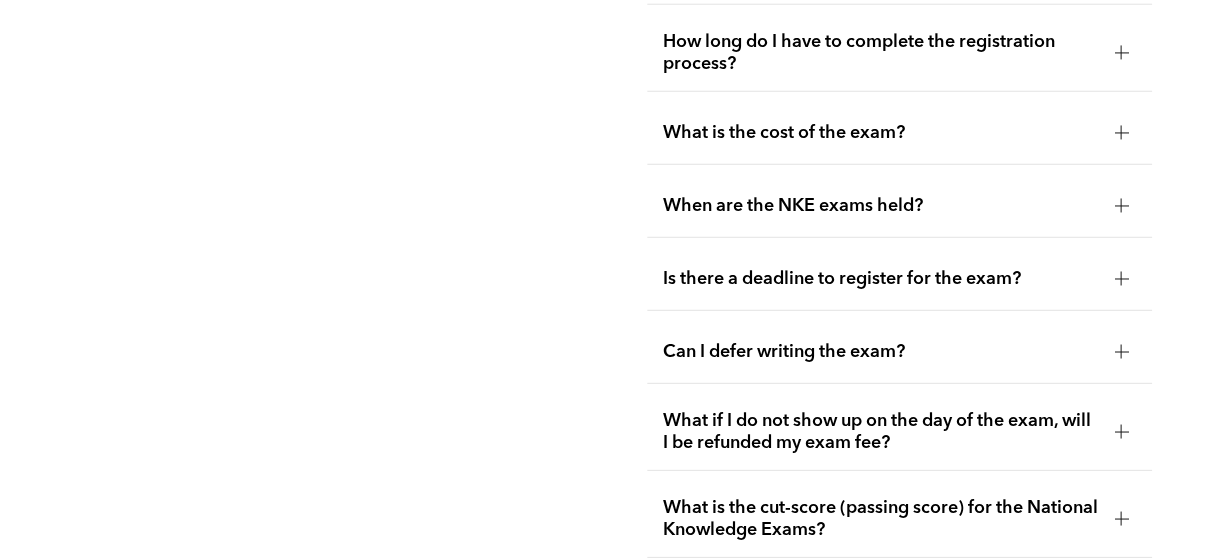 click on "When are the NKE exams held?" at bounding box center (899, 206) 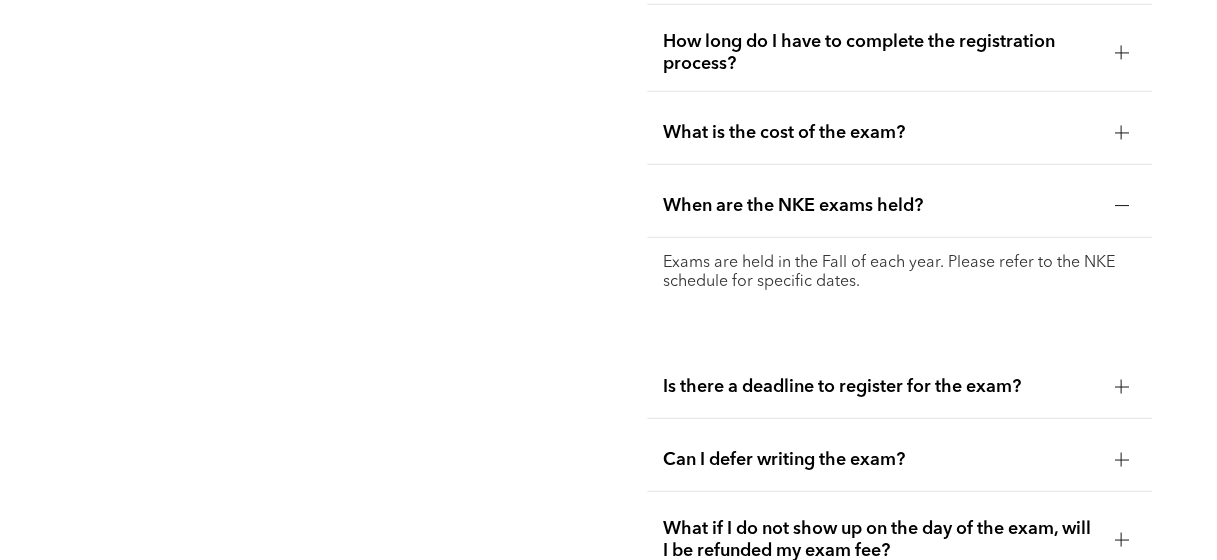 click on "When are the NKE exams held?" at bounding box center (899, 206) 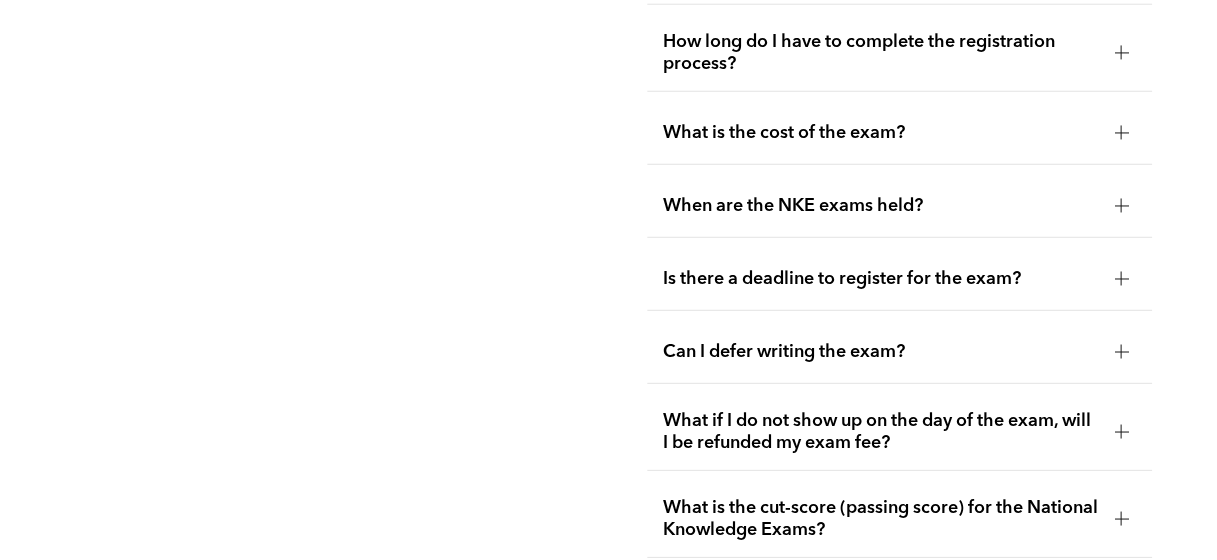 click on "What is the cost of the exam?" at bounding box center (880, 133) 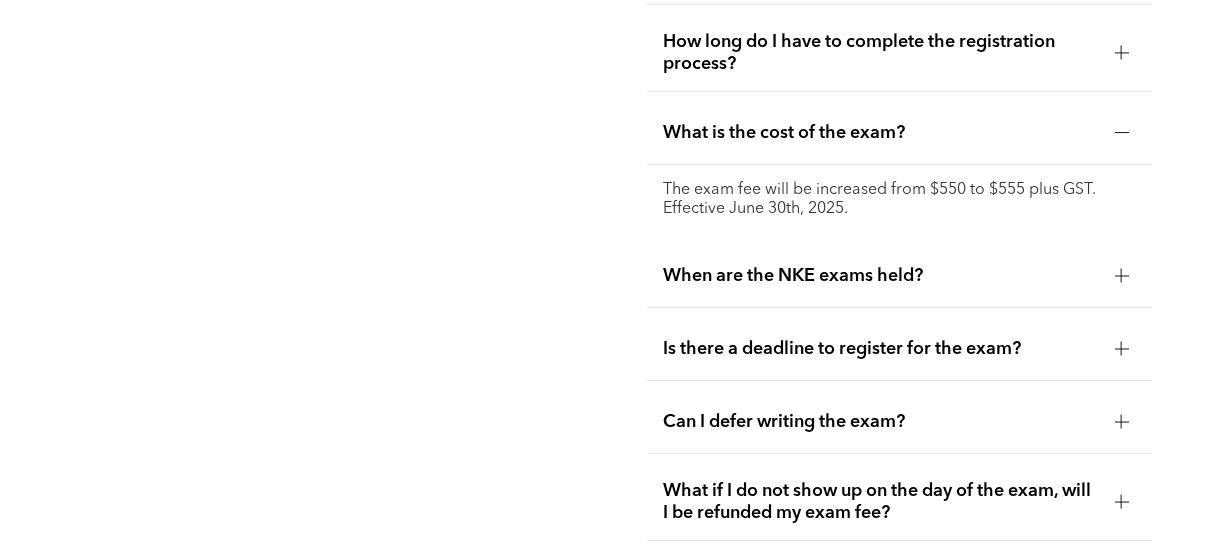 click on "What is the cost of the exam?" at bounding box center [880, 133] 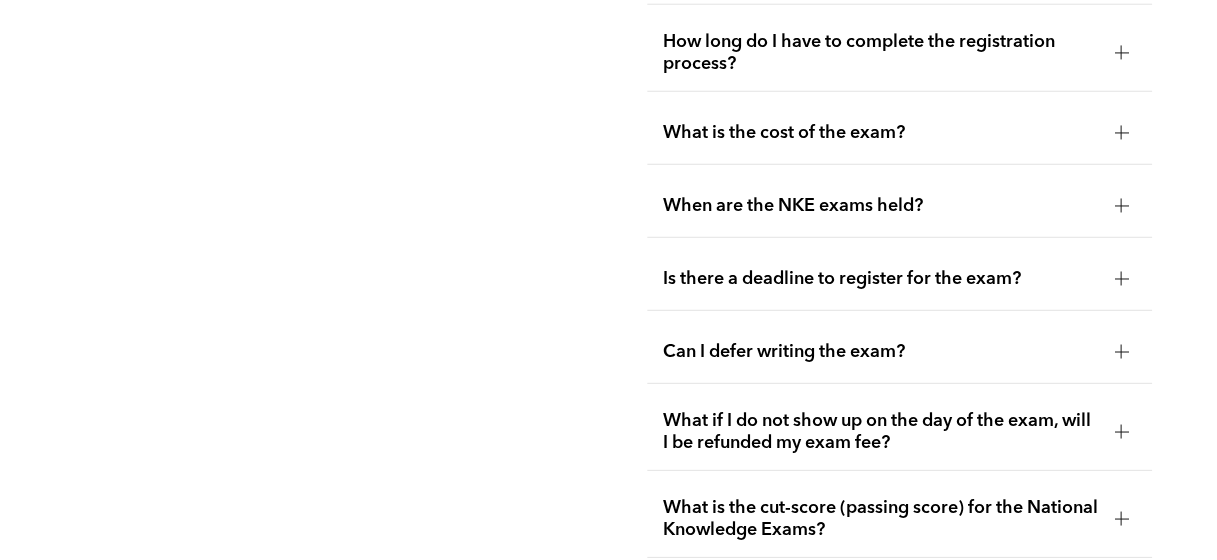 scroll, scrollTop: 2400, scrollLeft: 0, axis: vertical 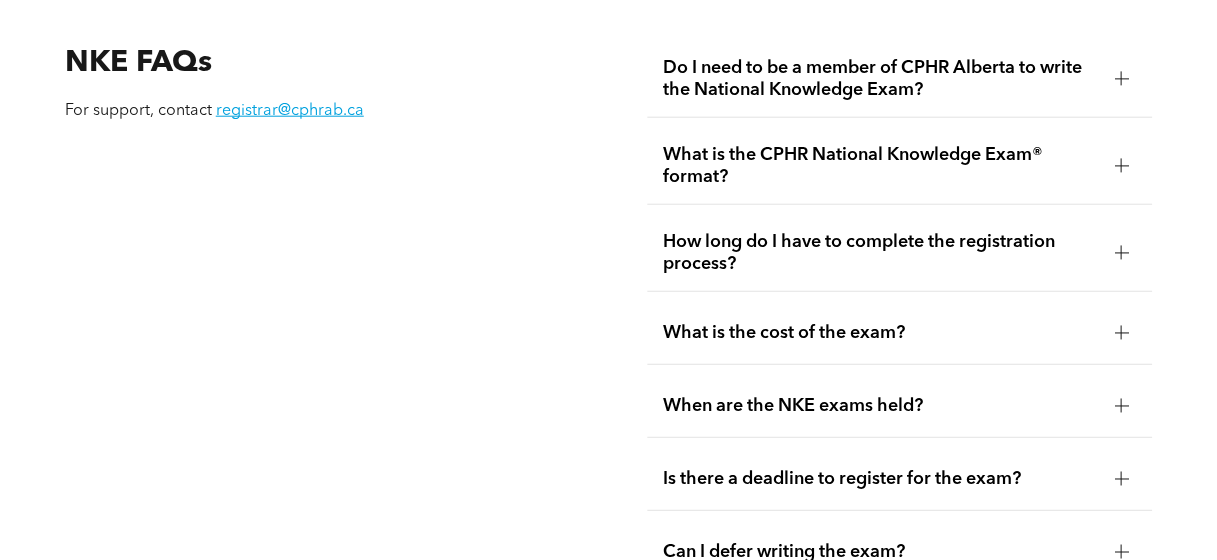 click on "How long do I have to complete the registration process?" at bounding box center (880, 253) 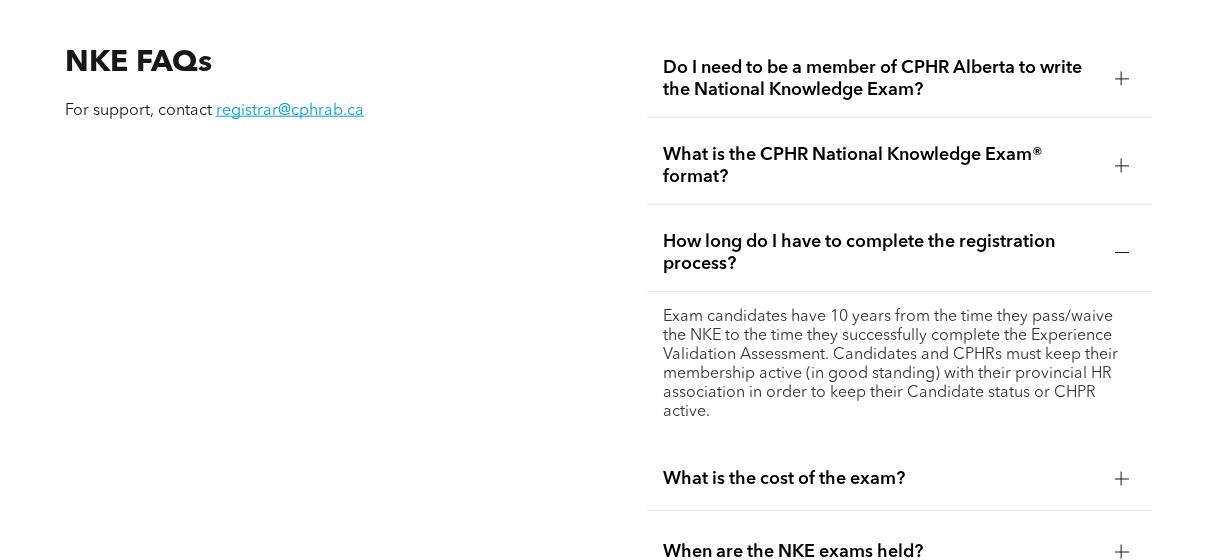 click on "What is the CPHR National Knowledge Exam® format?" at bounding box center [899, 166] 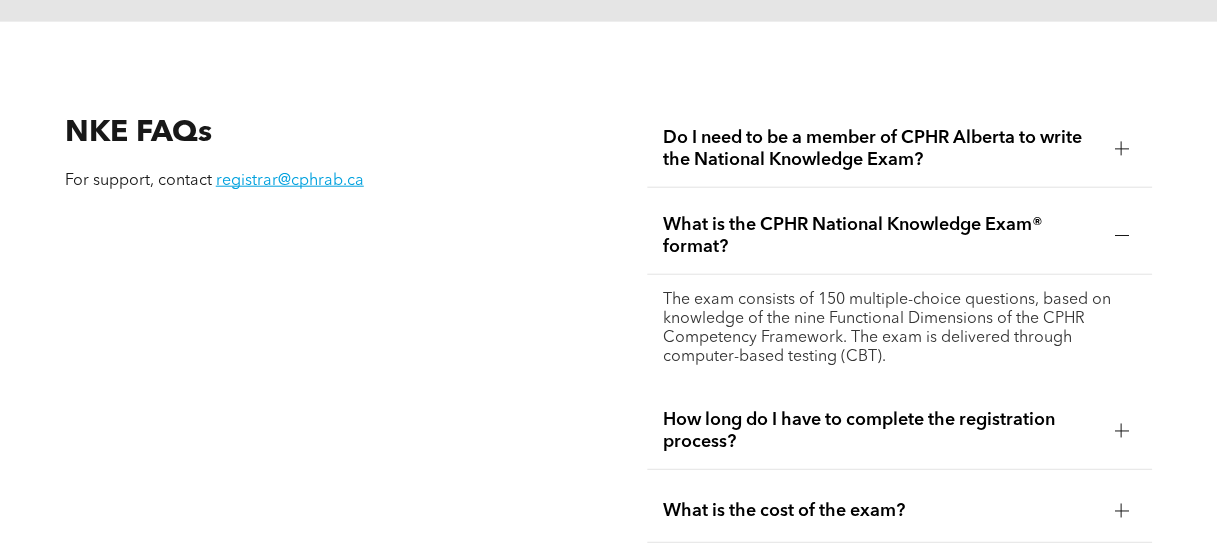 scroll, scrollTop: 2300, scrollLeft: 0, axis: vertical 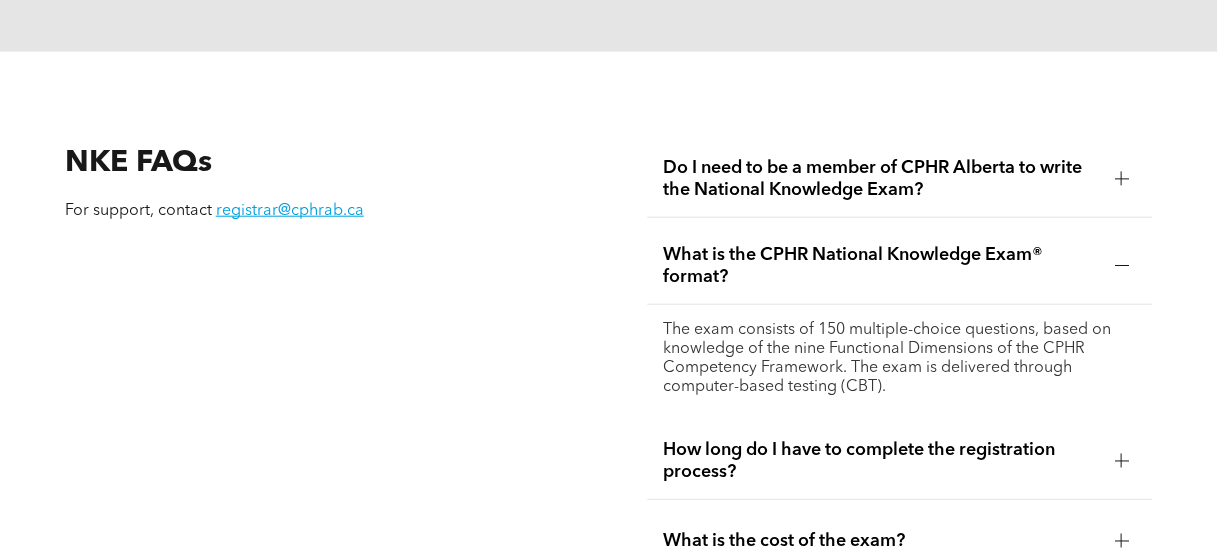 click on "Do I need to be a member of CPHR Alberta to write the National Knowledge Exam?" at bounding box center [899, 179] 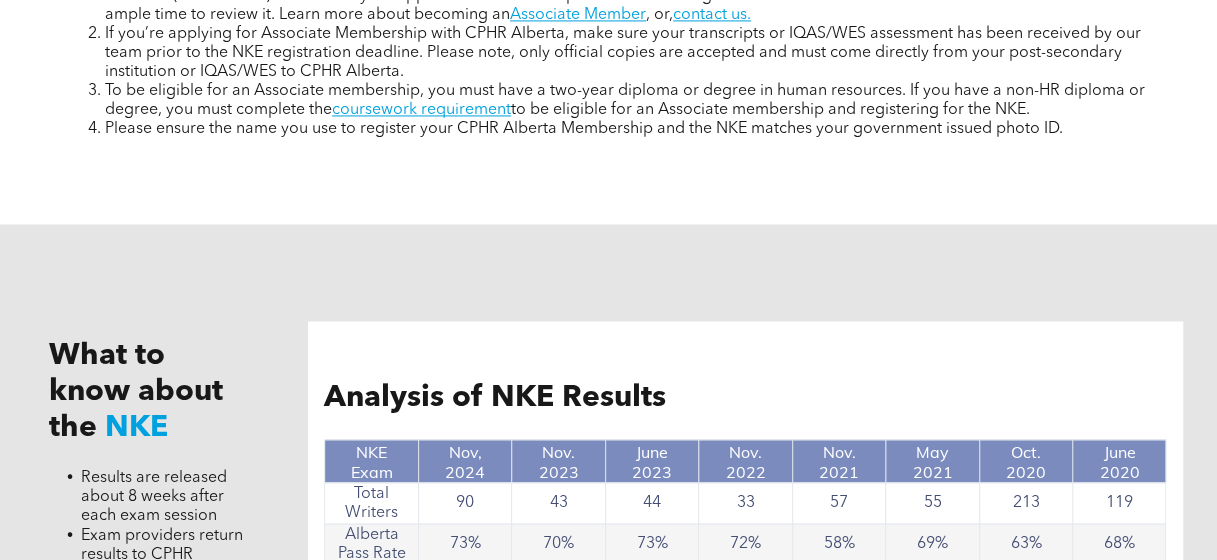 scroll, scrollTop: 1100, scrollLeft: 0, axis: vertical 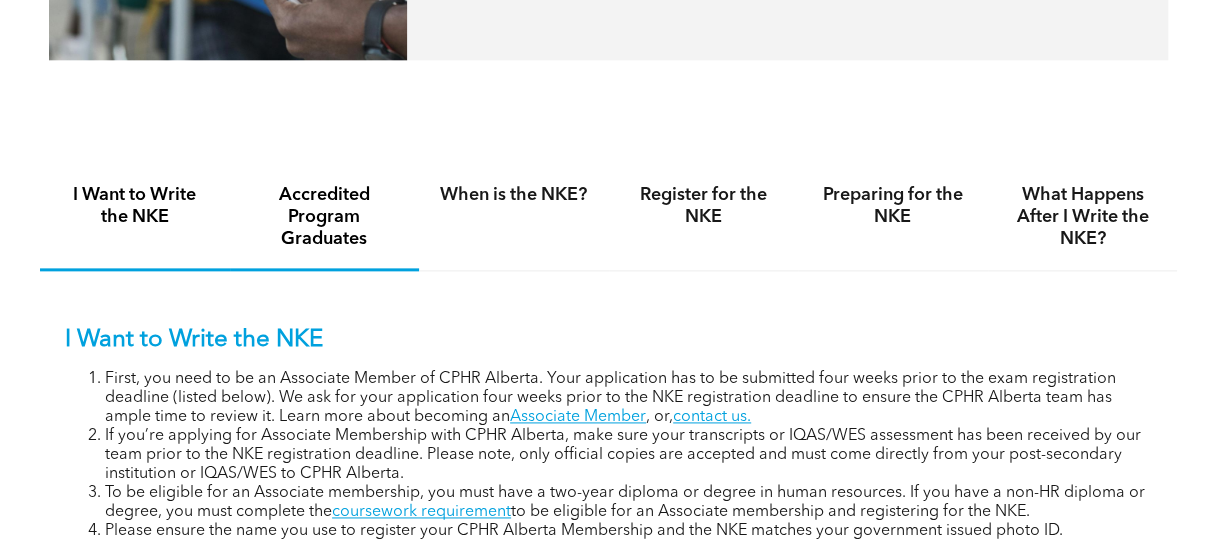 click on "Accredited Program Graduates" at bounding box center (325, 217) 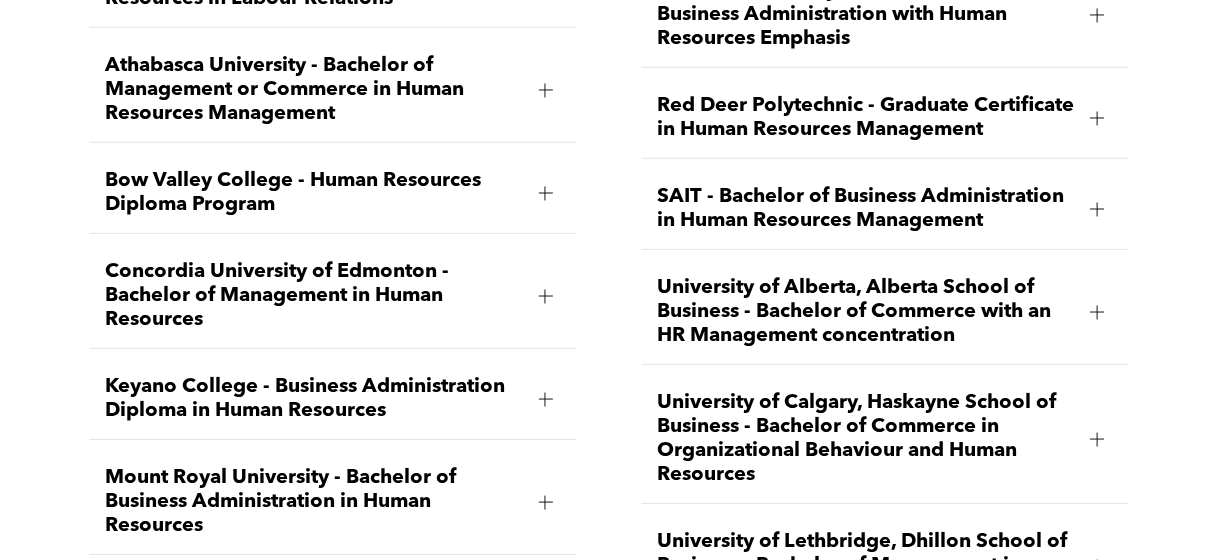 scroll, scrollTop: 3000, scrollLeft: 0, axis: vertical 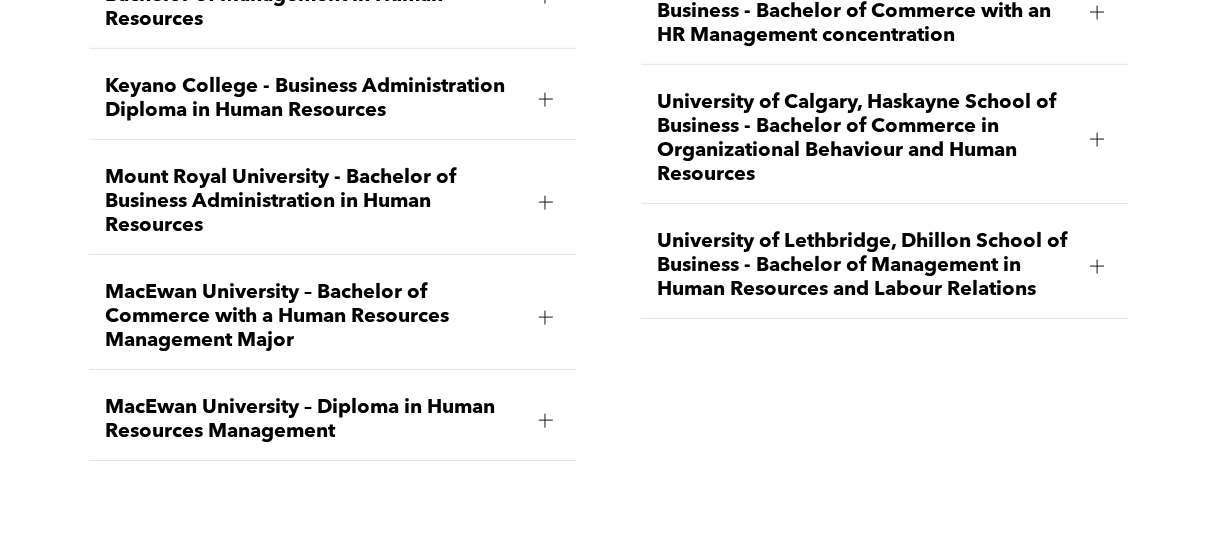 click on "MacEwan University – Diploma in Human Resources Management" at bounding box center (332, 420) 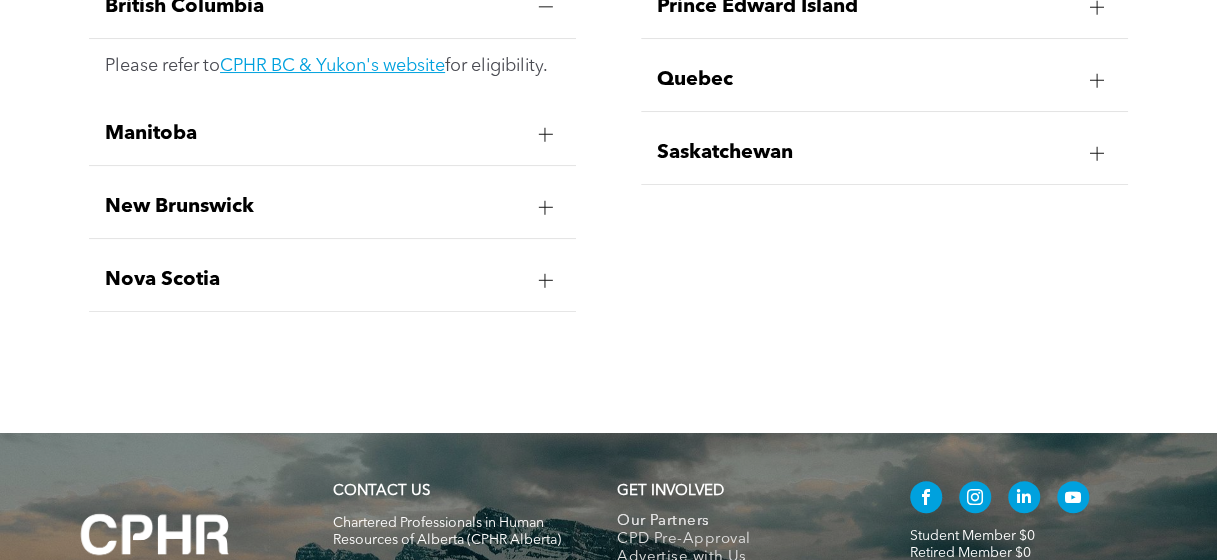 scroll, scrollTop: 3991, scrollLeft: 0, axis: vertical 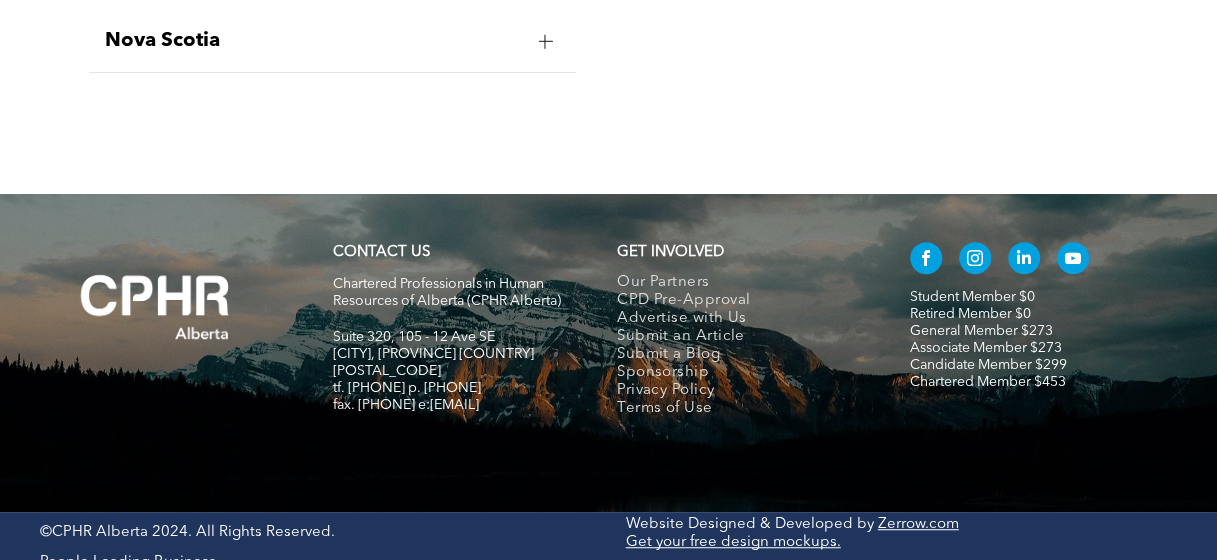 click on "GET INVOLVED
Our Partners
CPD Pre-Approval
Advertise with Us
Submit an Article
Submit a Blog
Sponsorship
Privacy Policy
Terms of Use" at bounding box center (751, 338) 